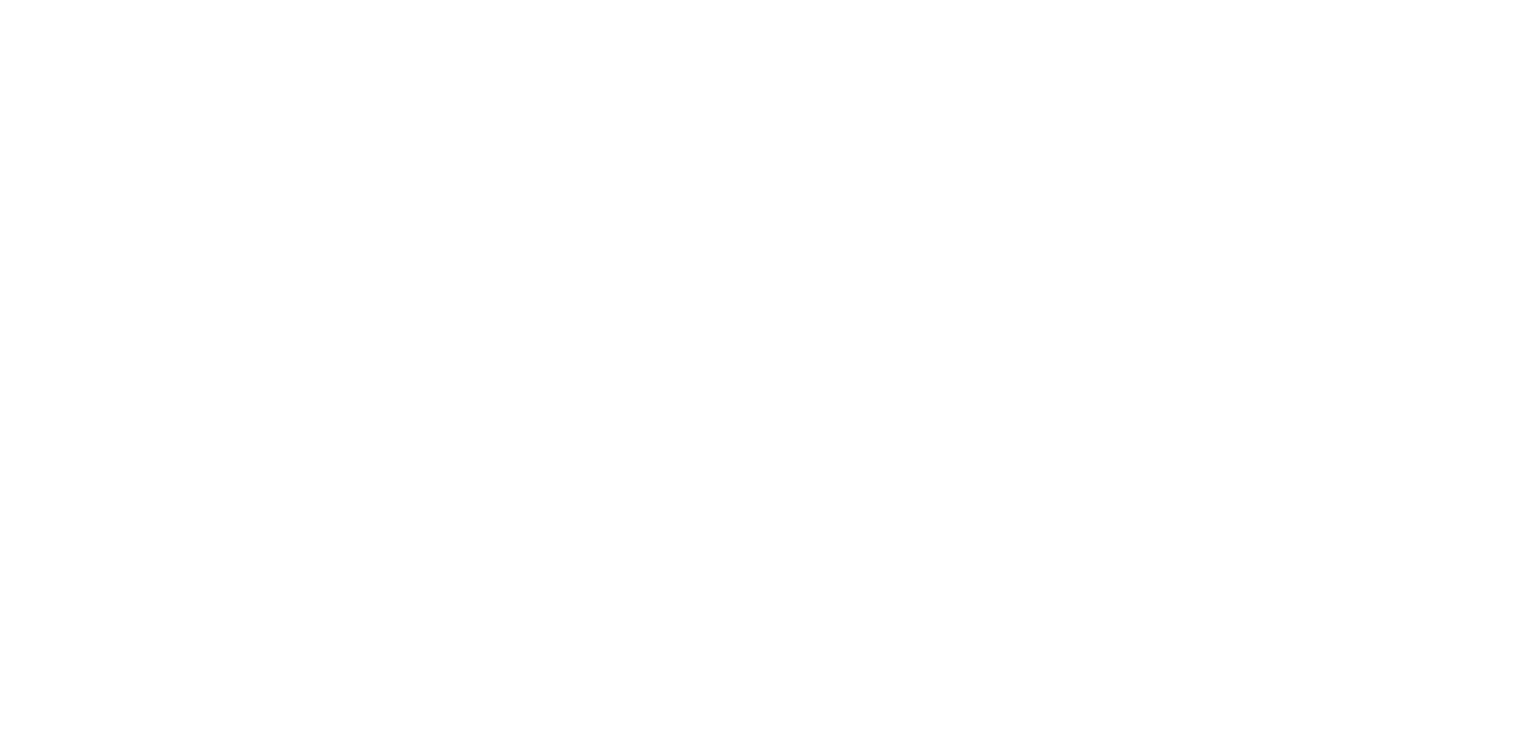 scroll, scrollTop: 0, scrollLeft: 0, axis: both 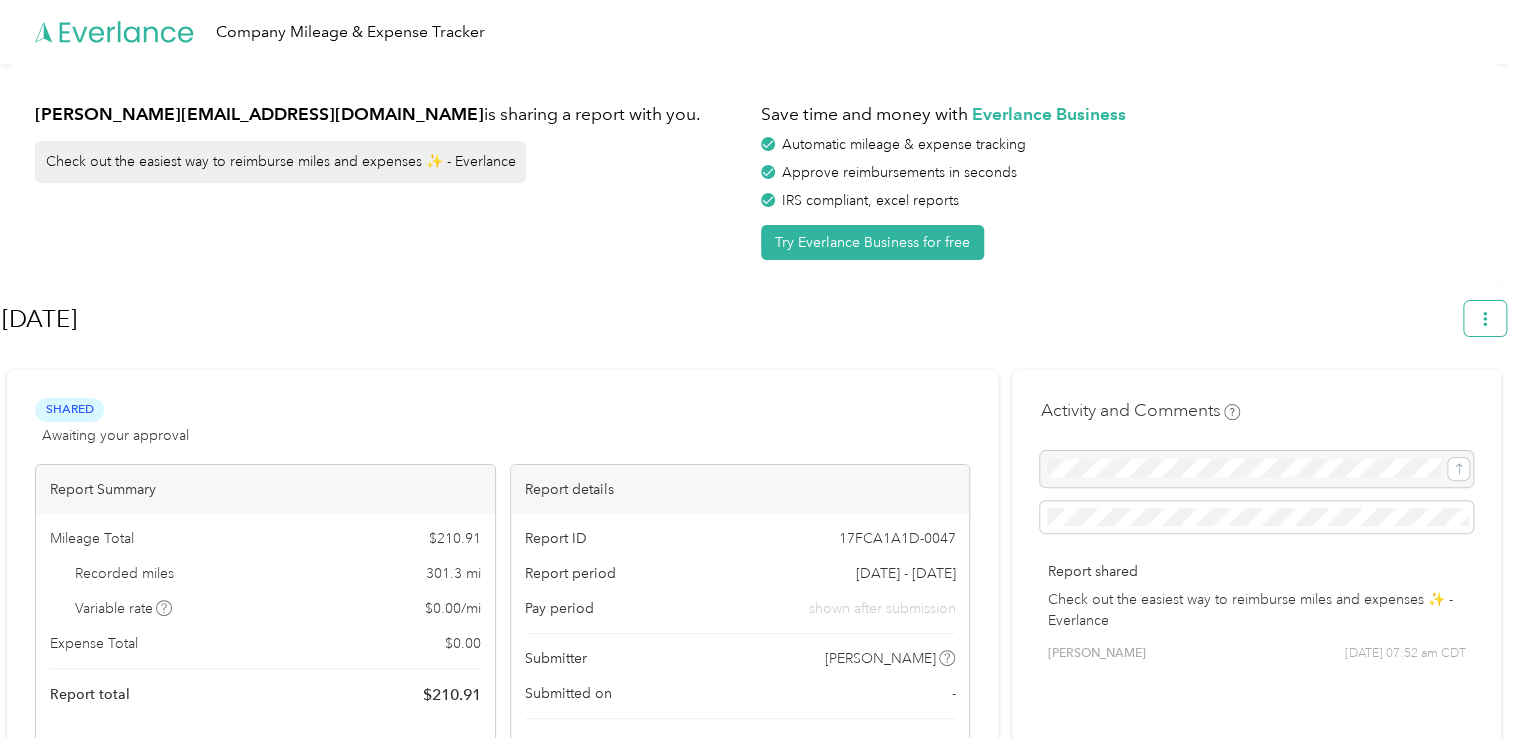click 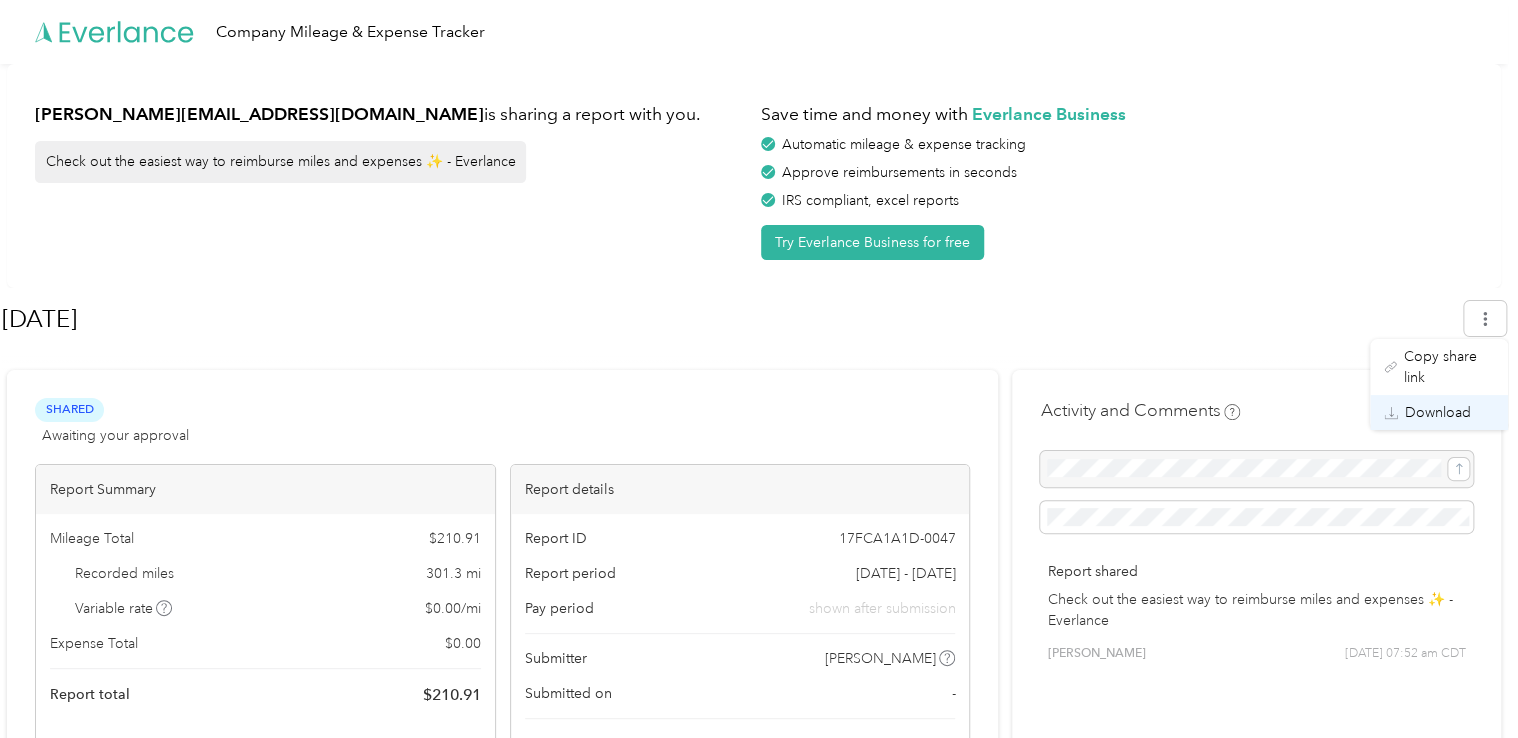click on "Download" at bounding box center [1439, 412] 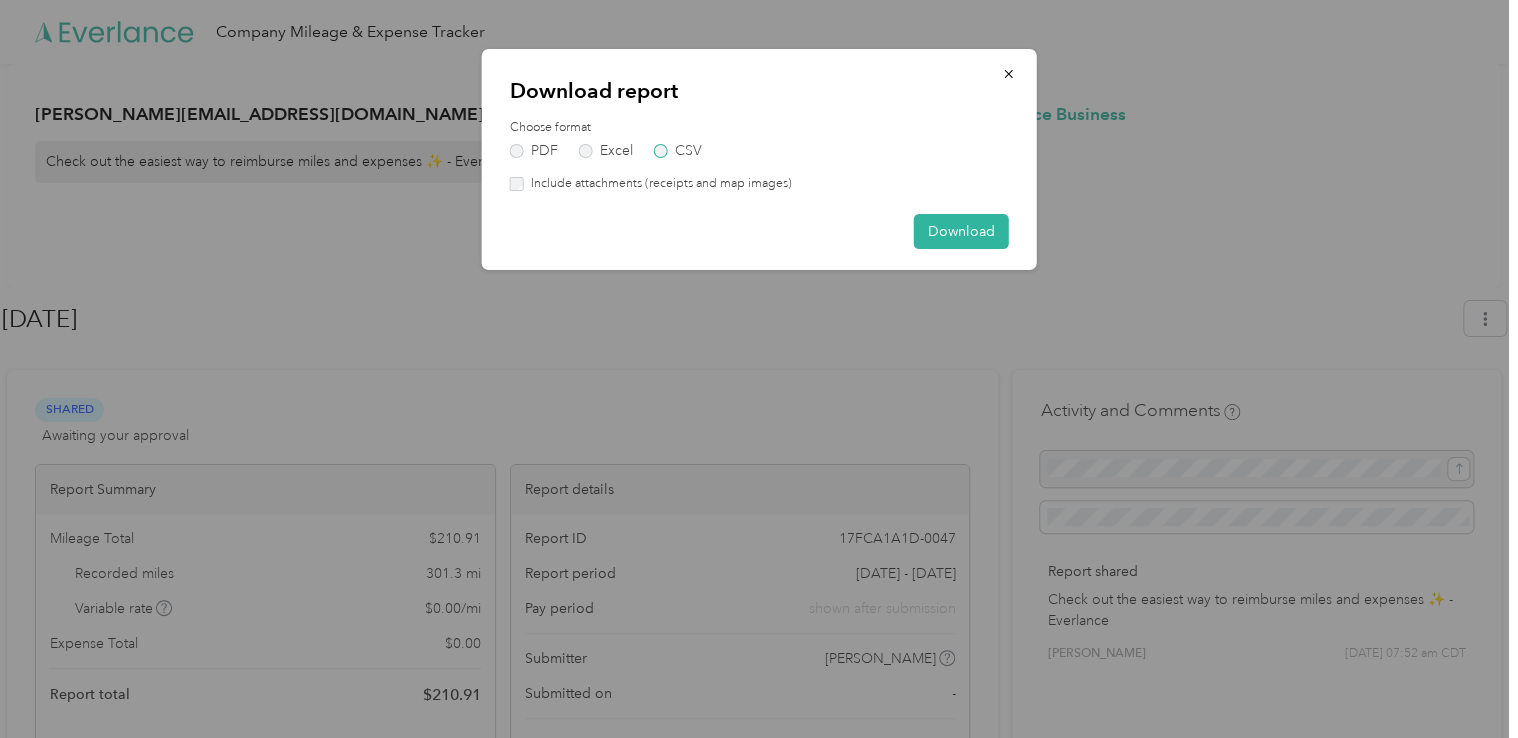 click on "CSV" at bounding box center [678, 151] 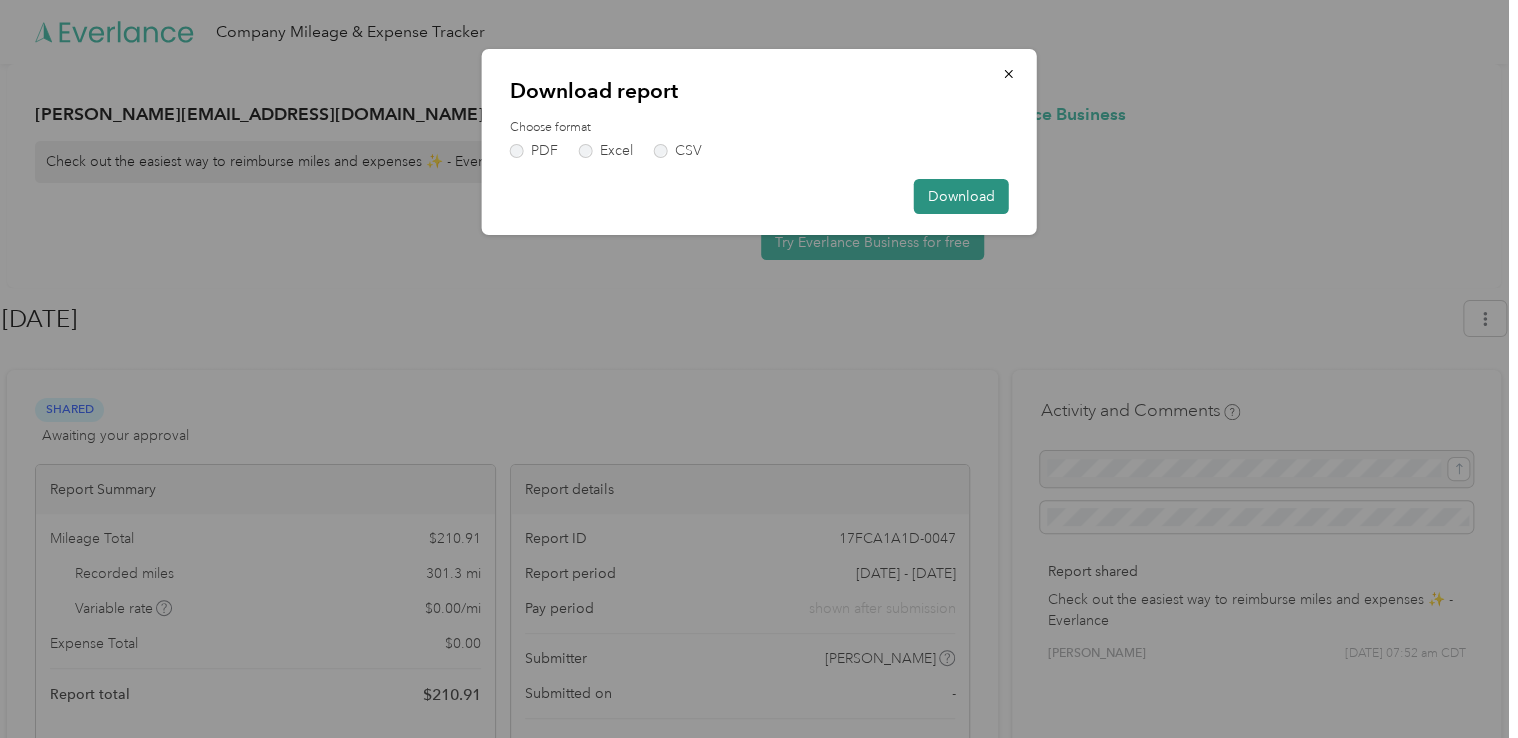 click on "Download" at bounding box center (961, 196) 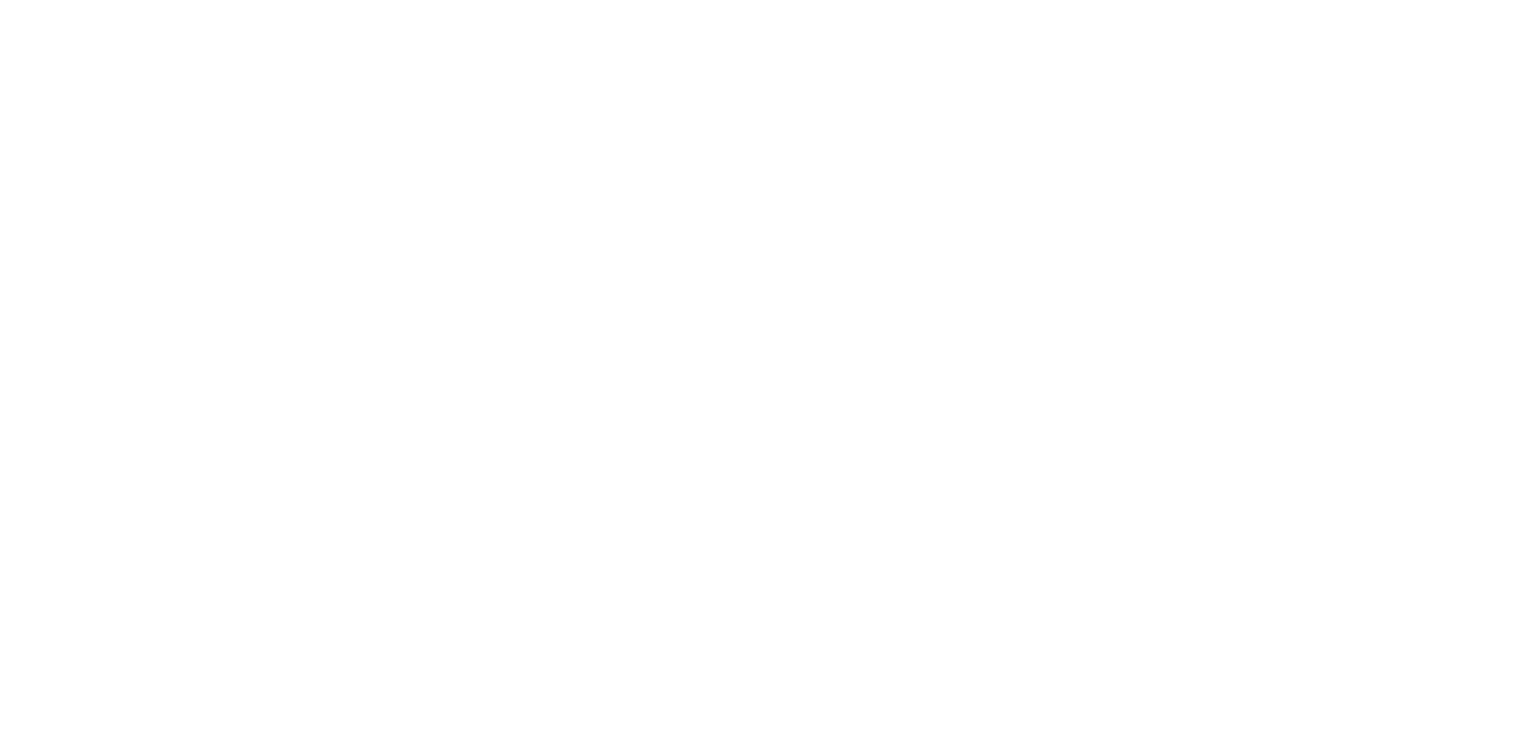 scroll, scrollTop: 0, scrollLeft: 0, axis: both 